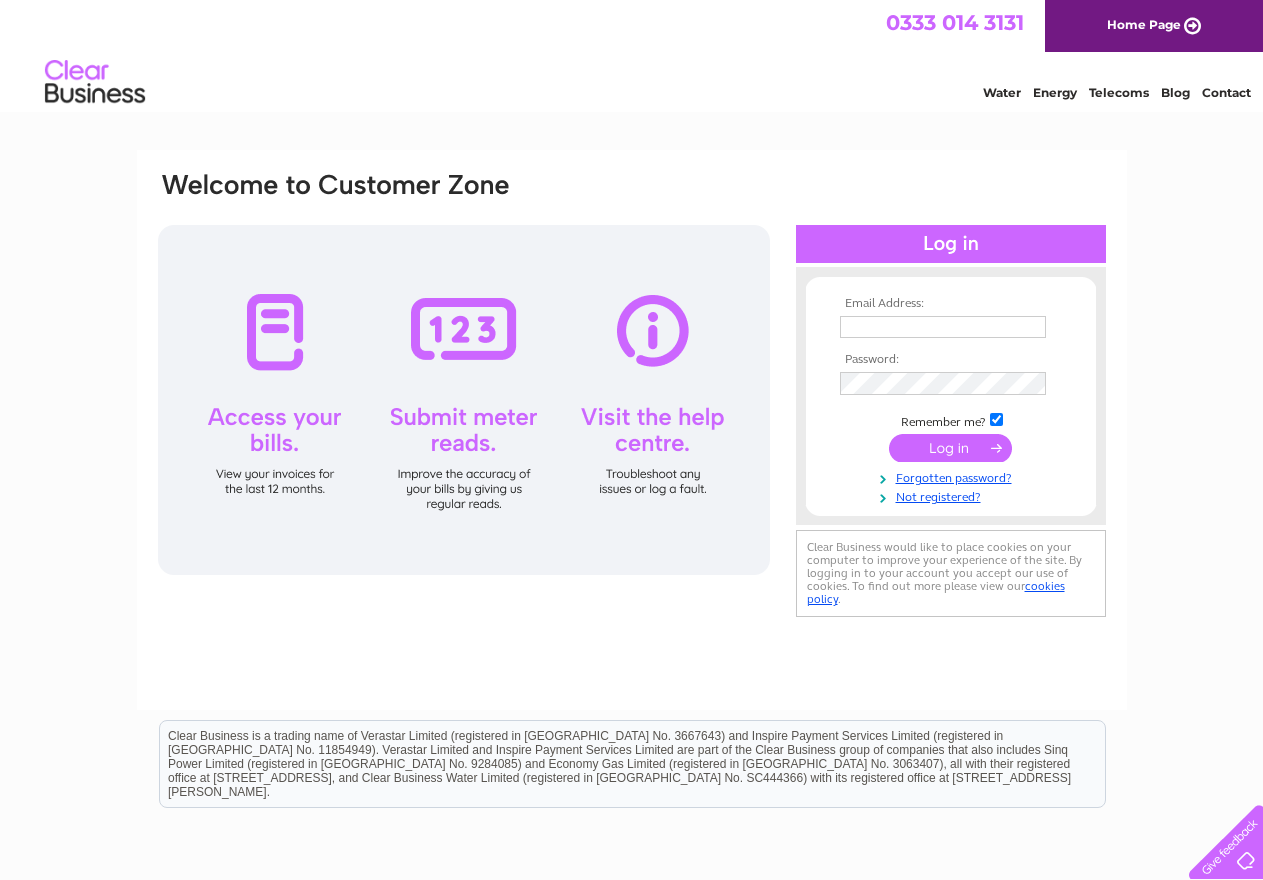 scroll, scrollTop: 0, scrollLeft: 0, axis: both 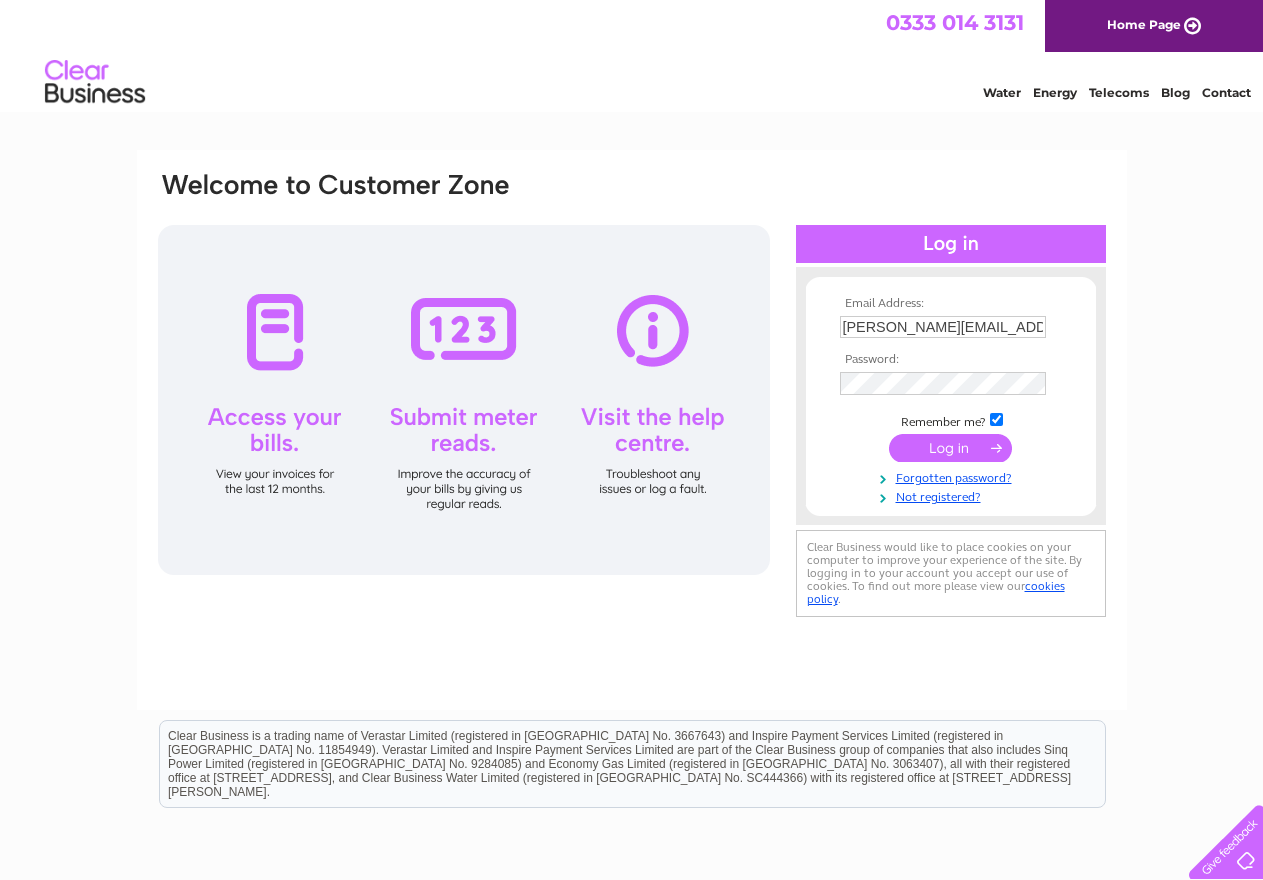 type on "jonwhiteautos@yahoo.com" 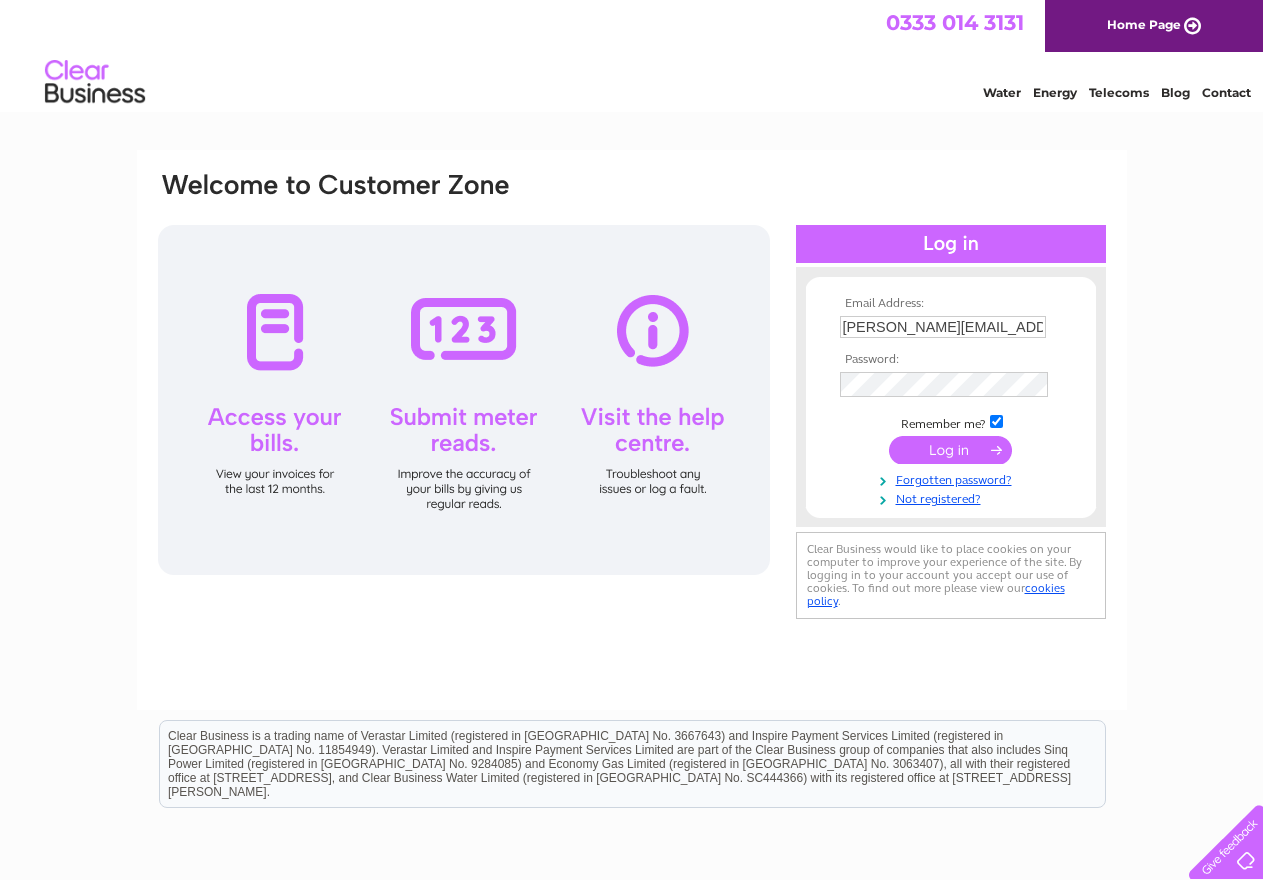 click at bounding box center [950, 450] 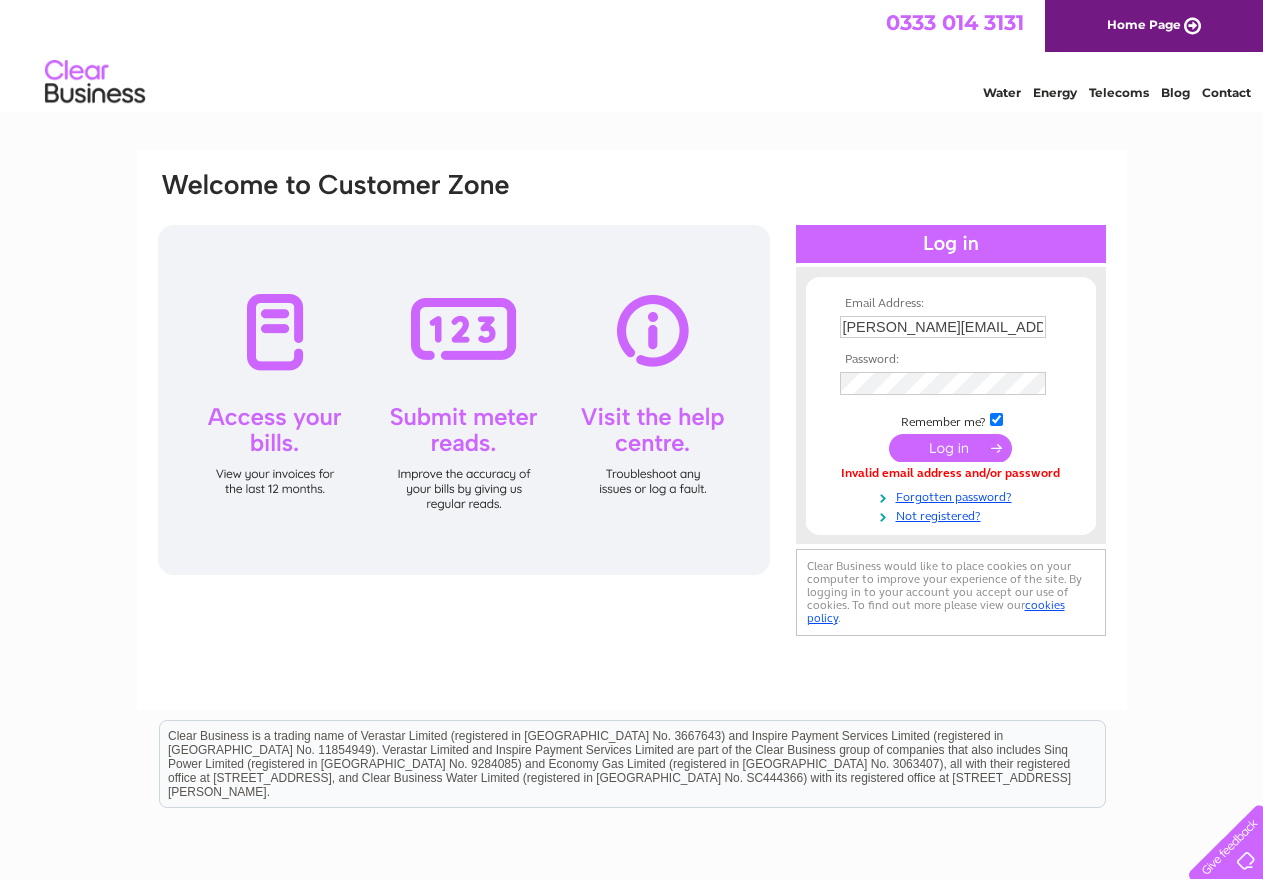 scroll, scrollTop: 0, scrollLeft: 0, axis: both 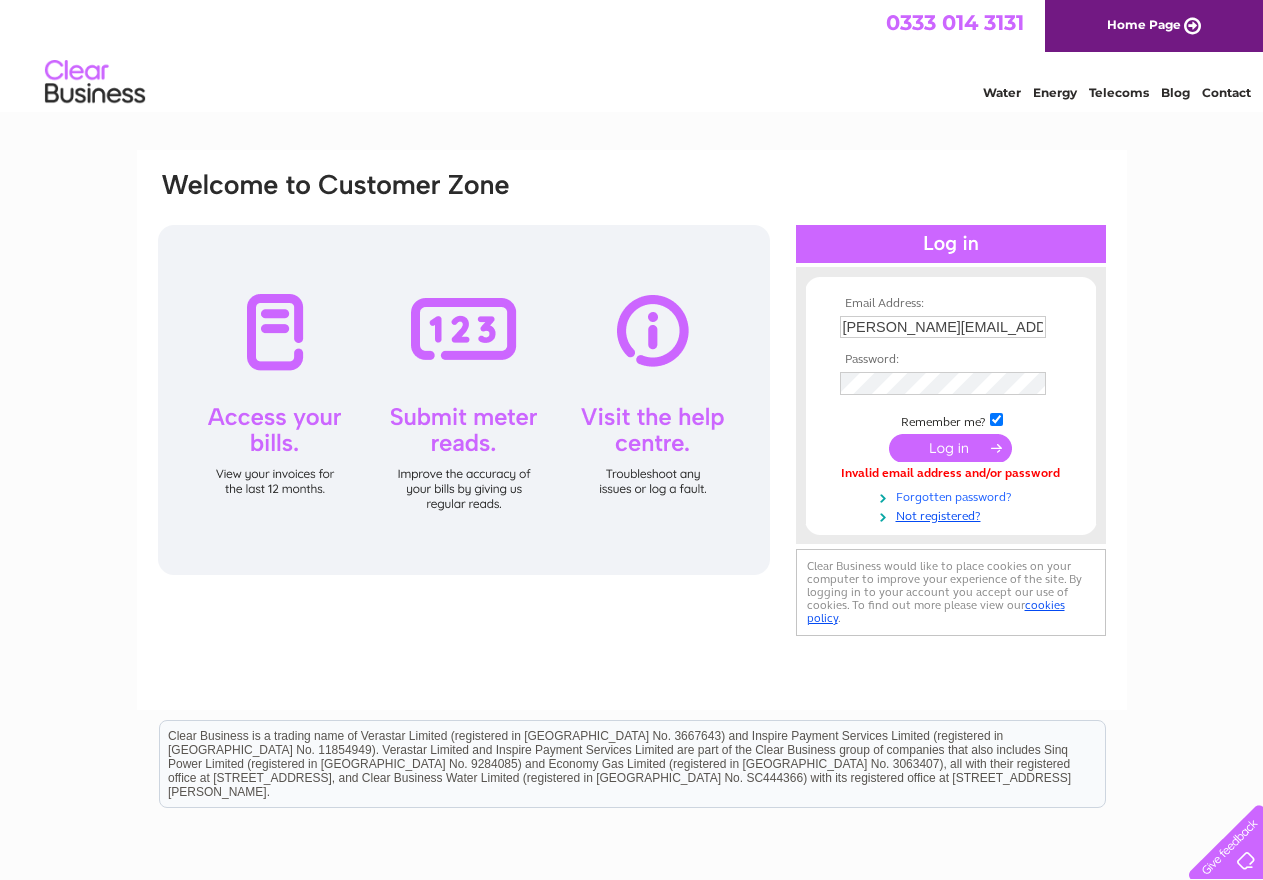 click on "Forgotten password?" at bounding box center [953, 495] 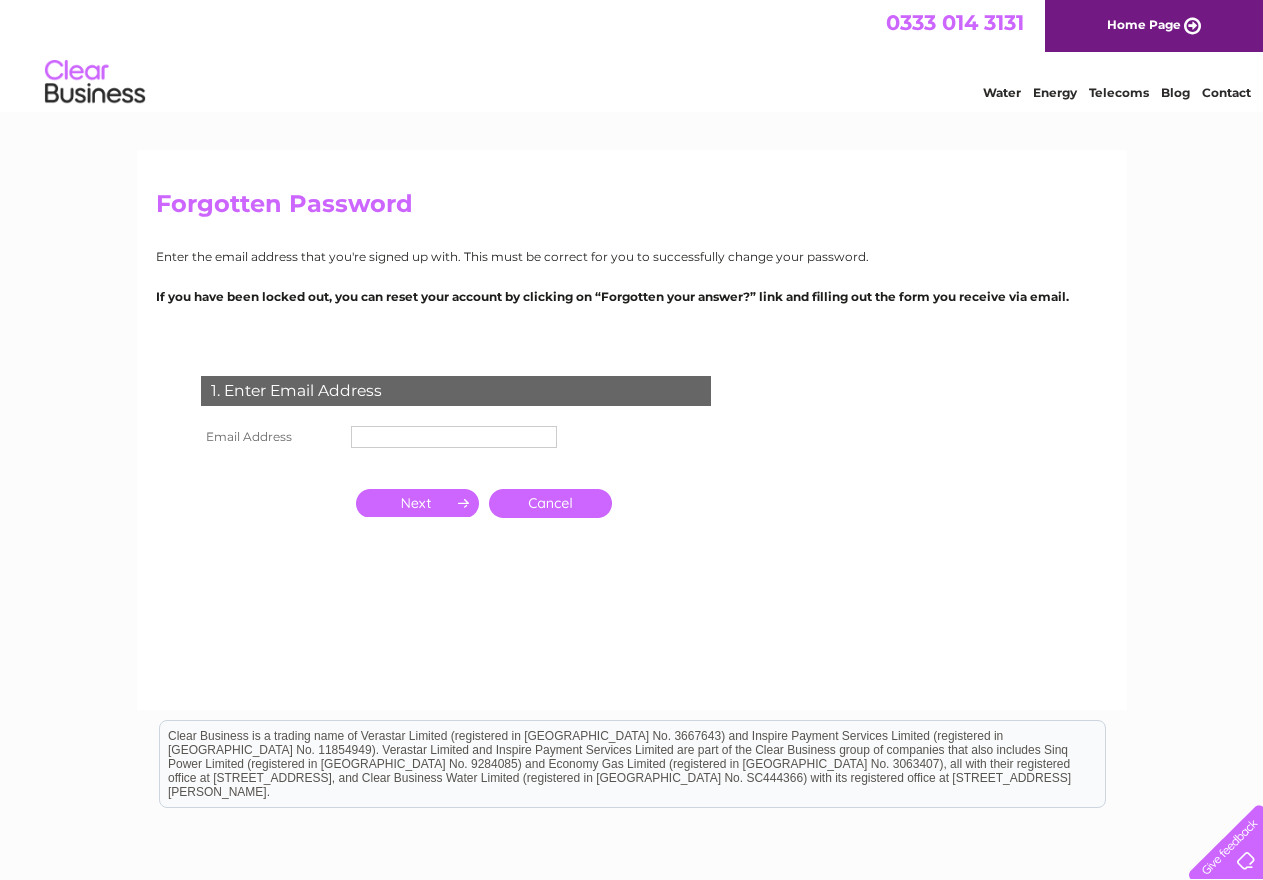 scroll, scrollTop: 0, scrollLeft: 0, axis: both 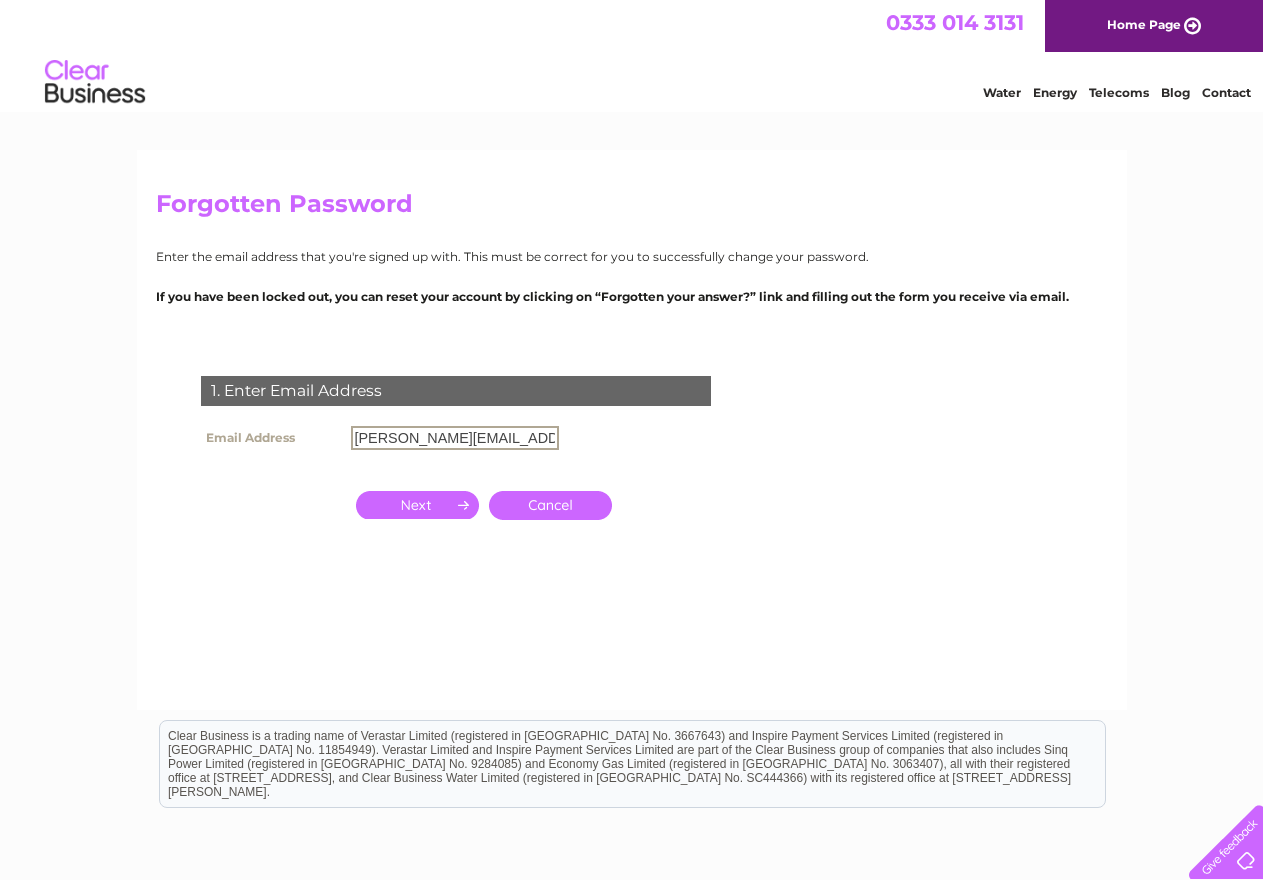 type on "[PERSON_NAME][EMAIL_ADDRESS][DOMAIN_NAME]" 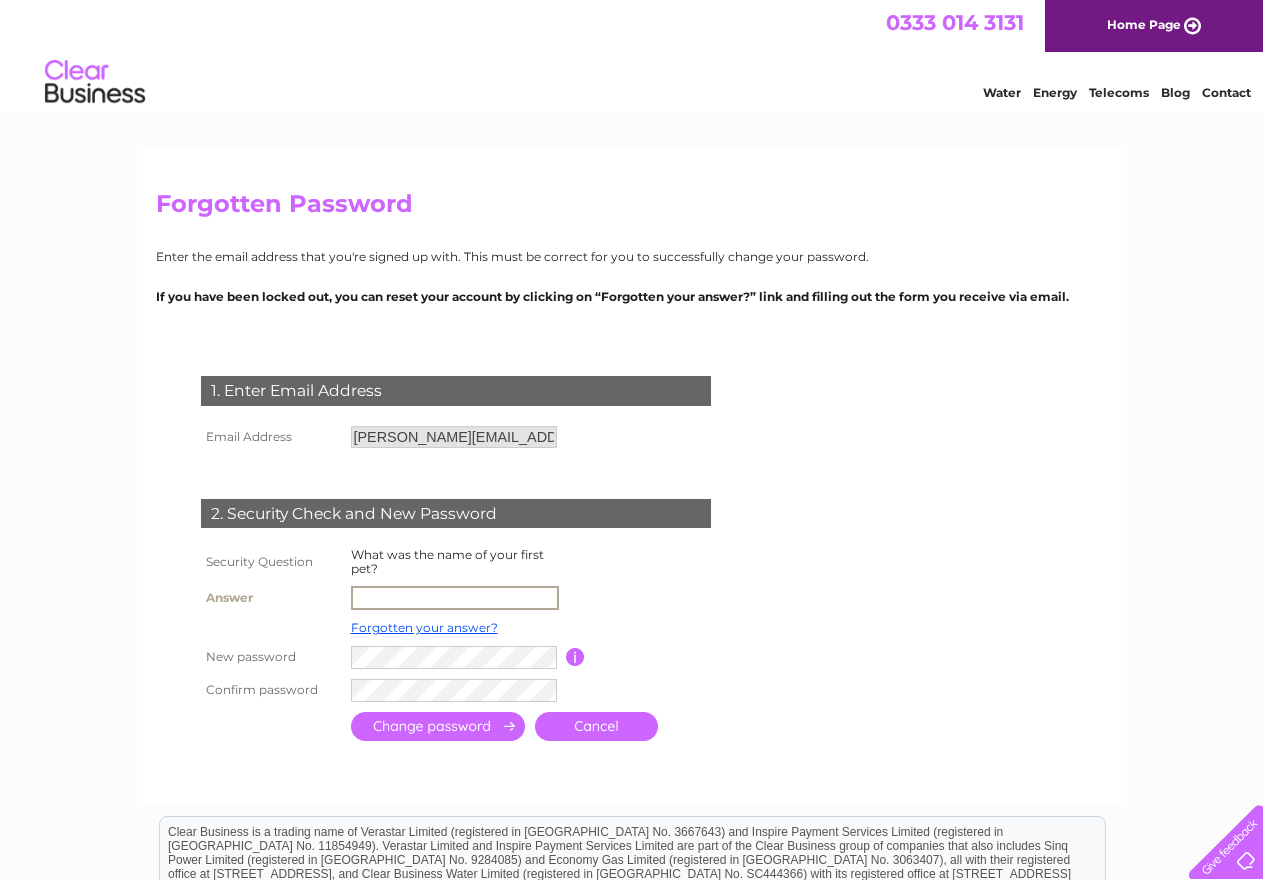 click at bounding box center [455, 598] 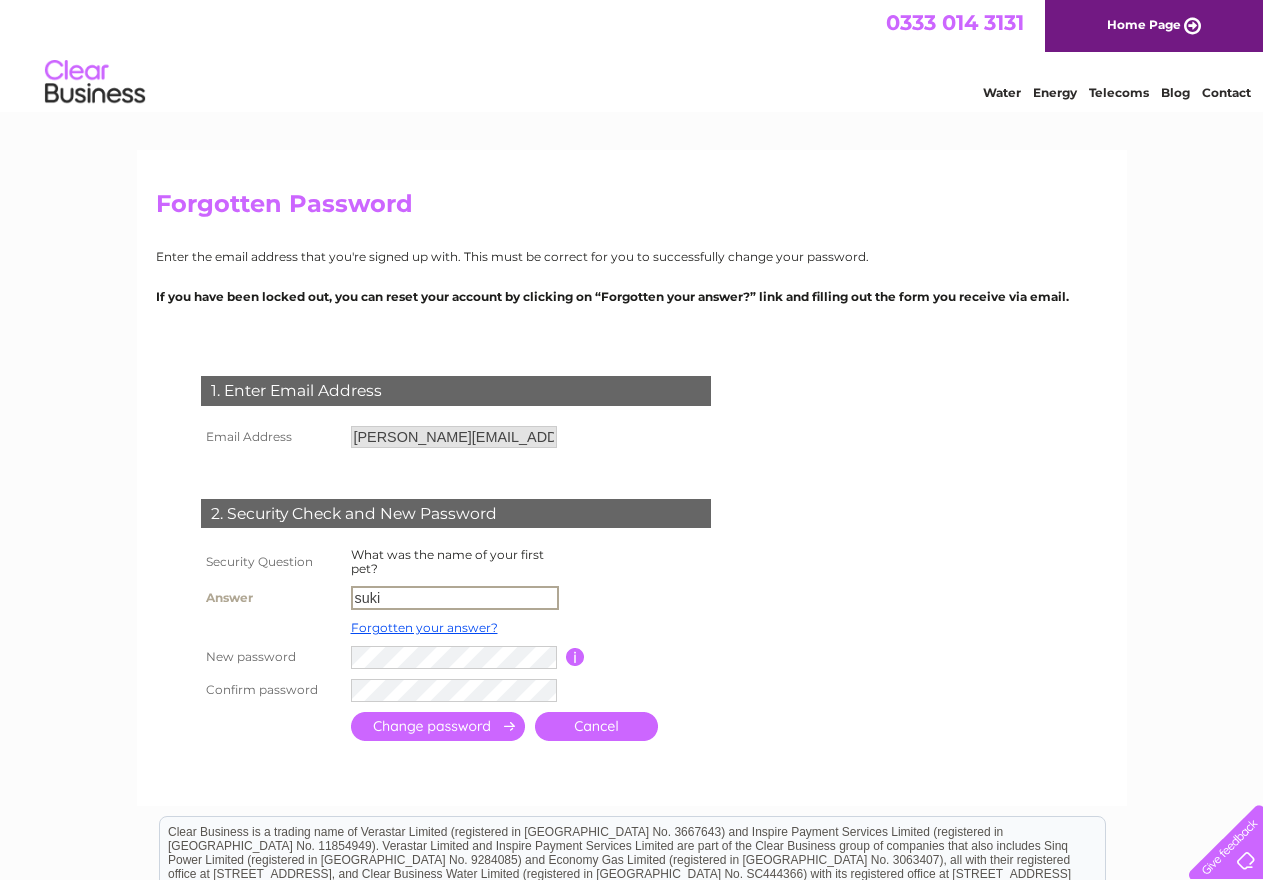 type on "suki" 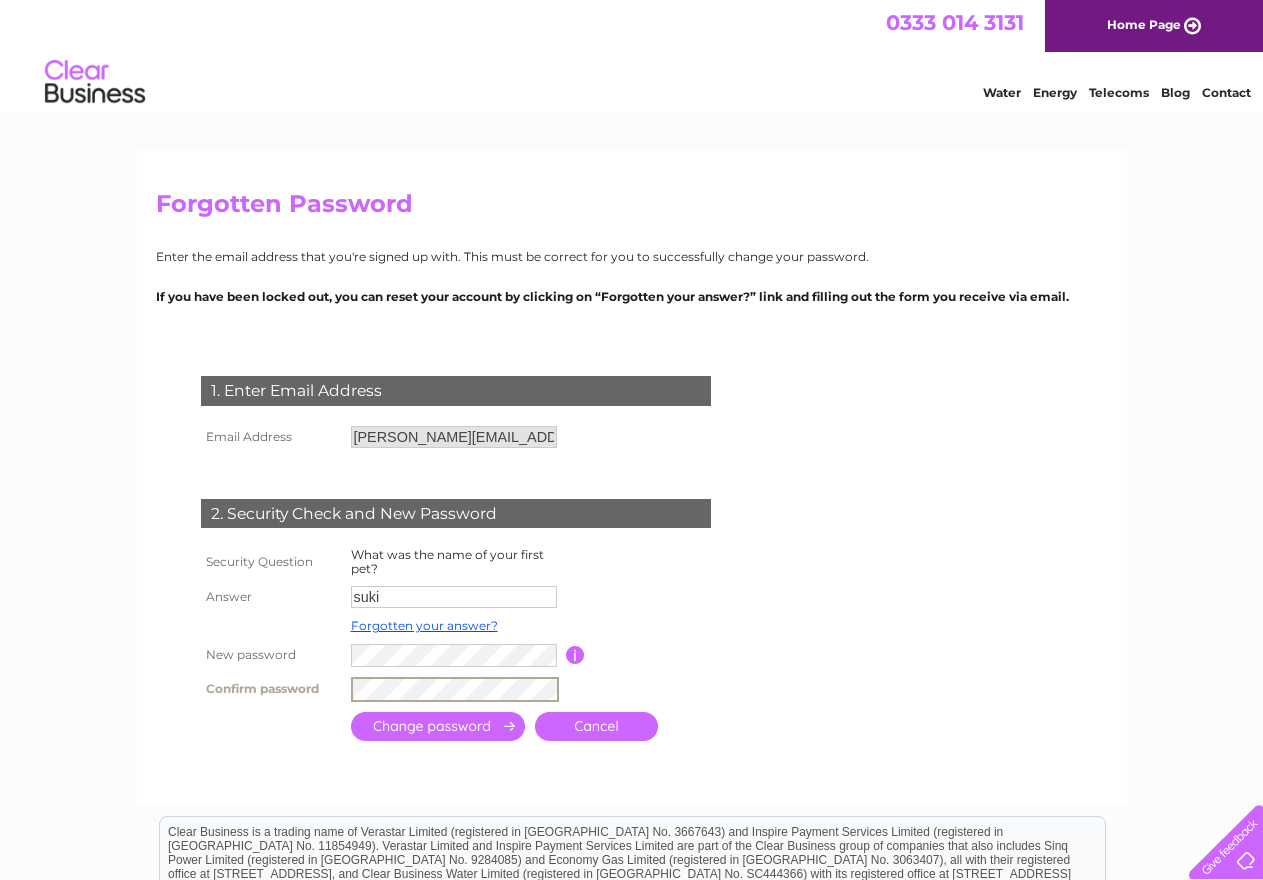 drag, startPoint x: 460, startPoint y: 725, endPoint x: 520, endPoint y: 747, distance: 63.90618 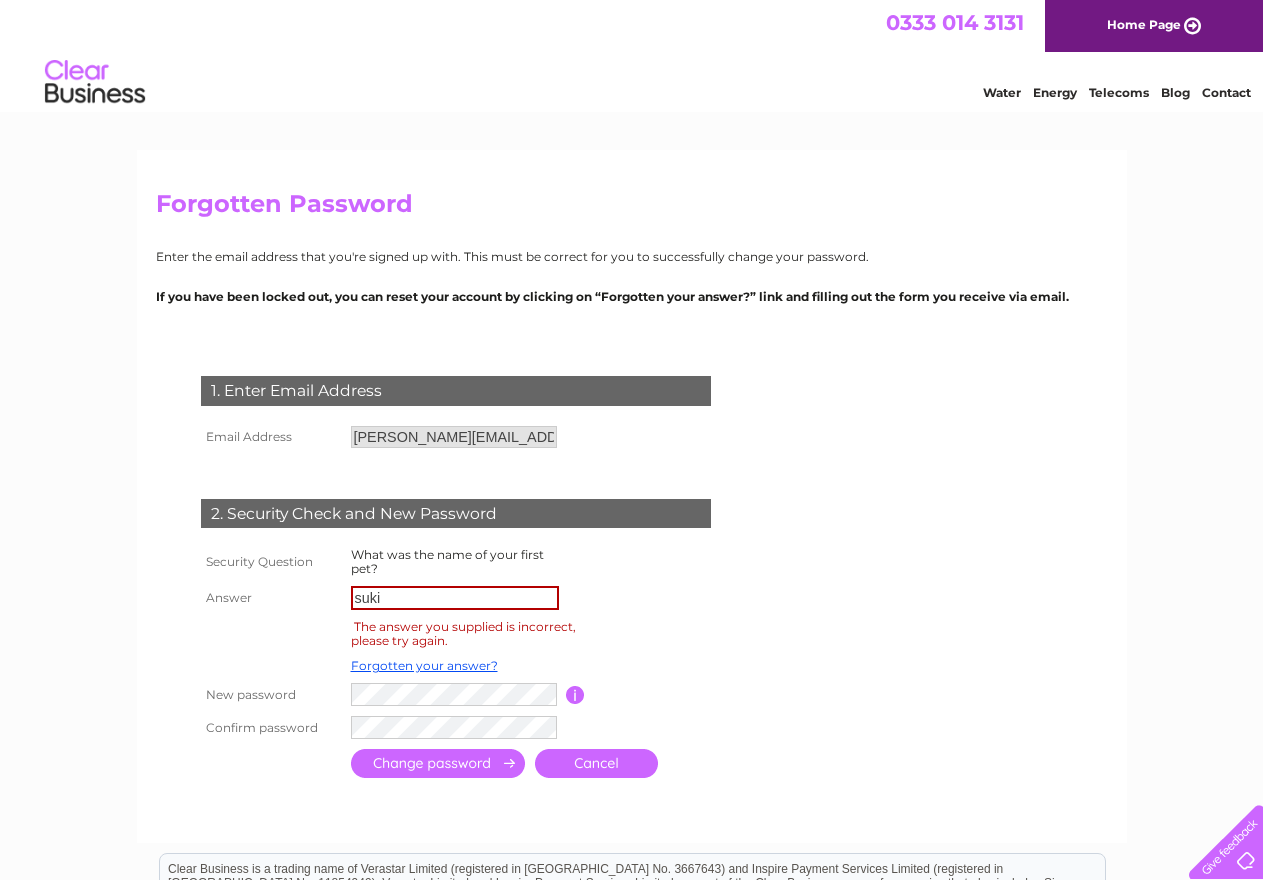 scroll, scrollTop: 0, scrollLeft: 0, axis: both 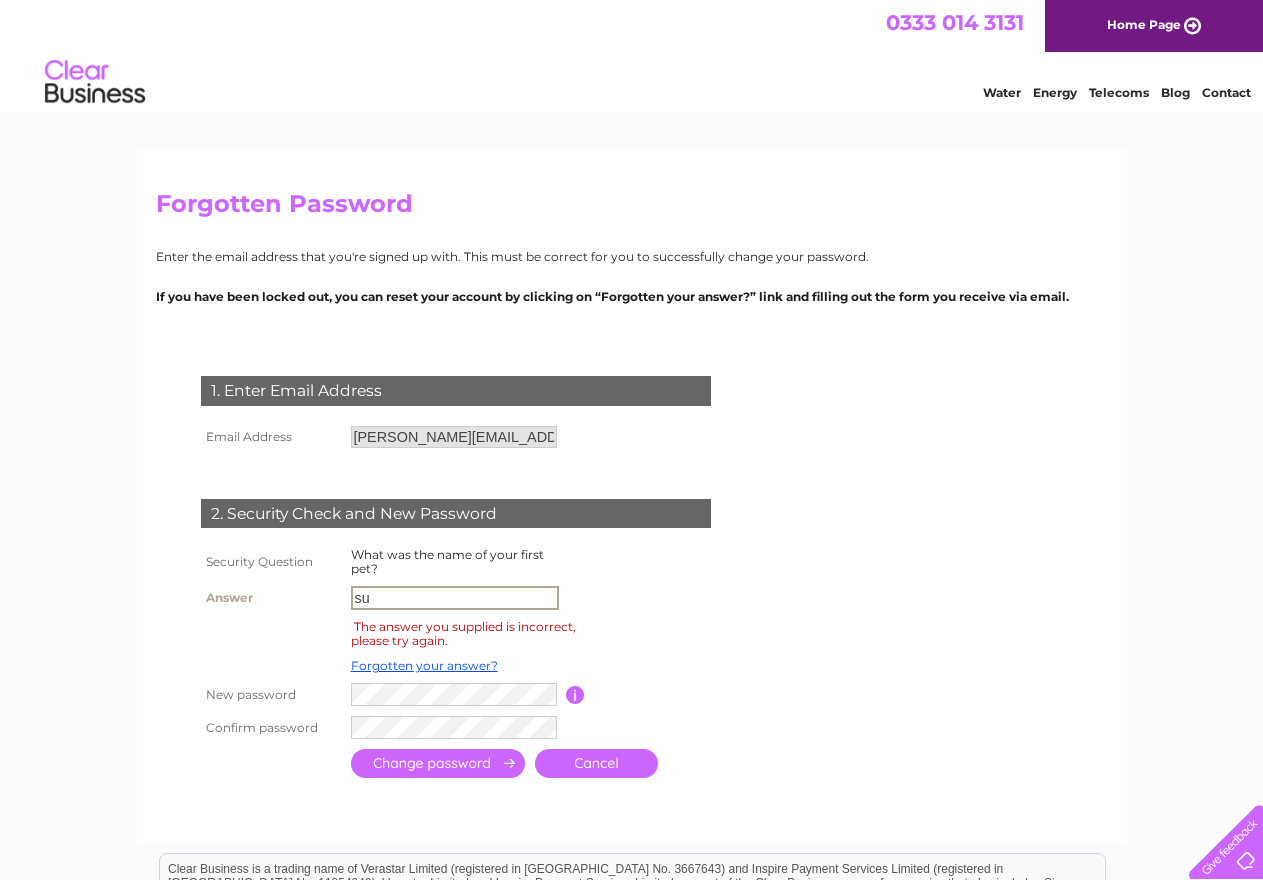 type on "s" 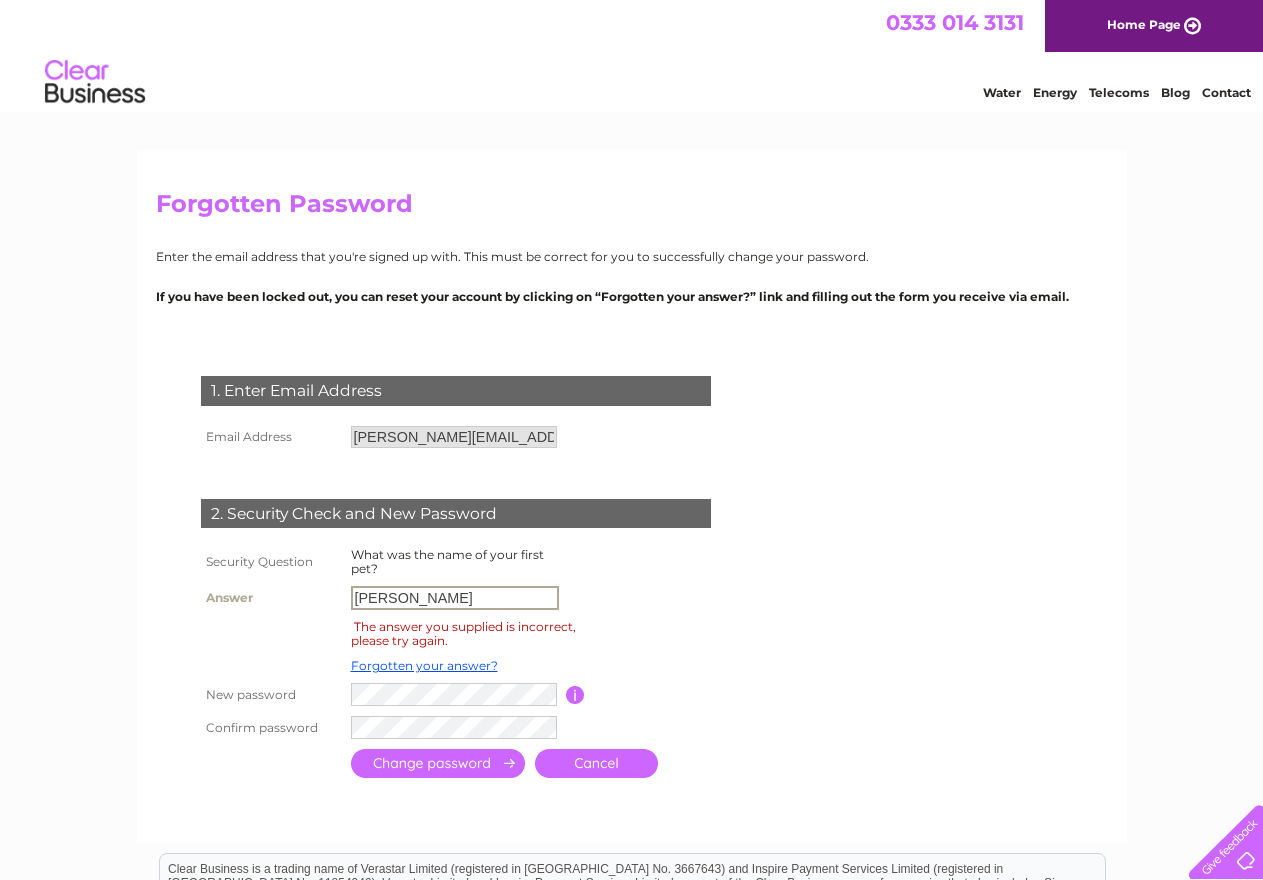 type on "[PERSON_NAME]" 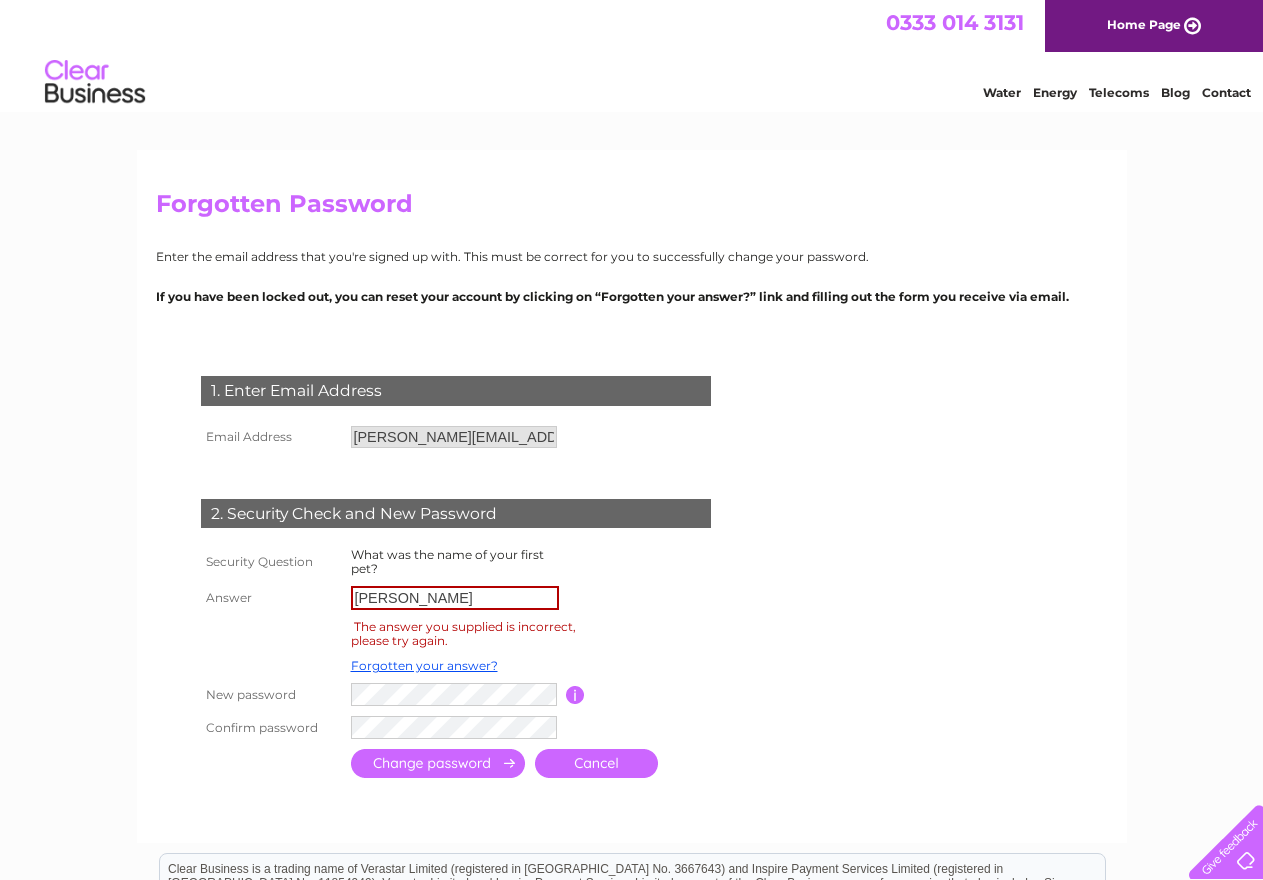 click at bounding box center [438, 763] 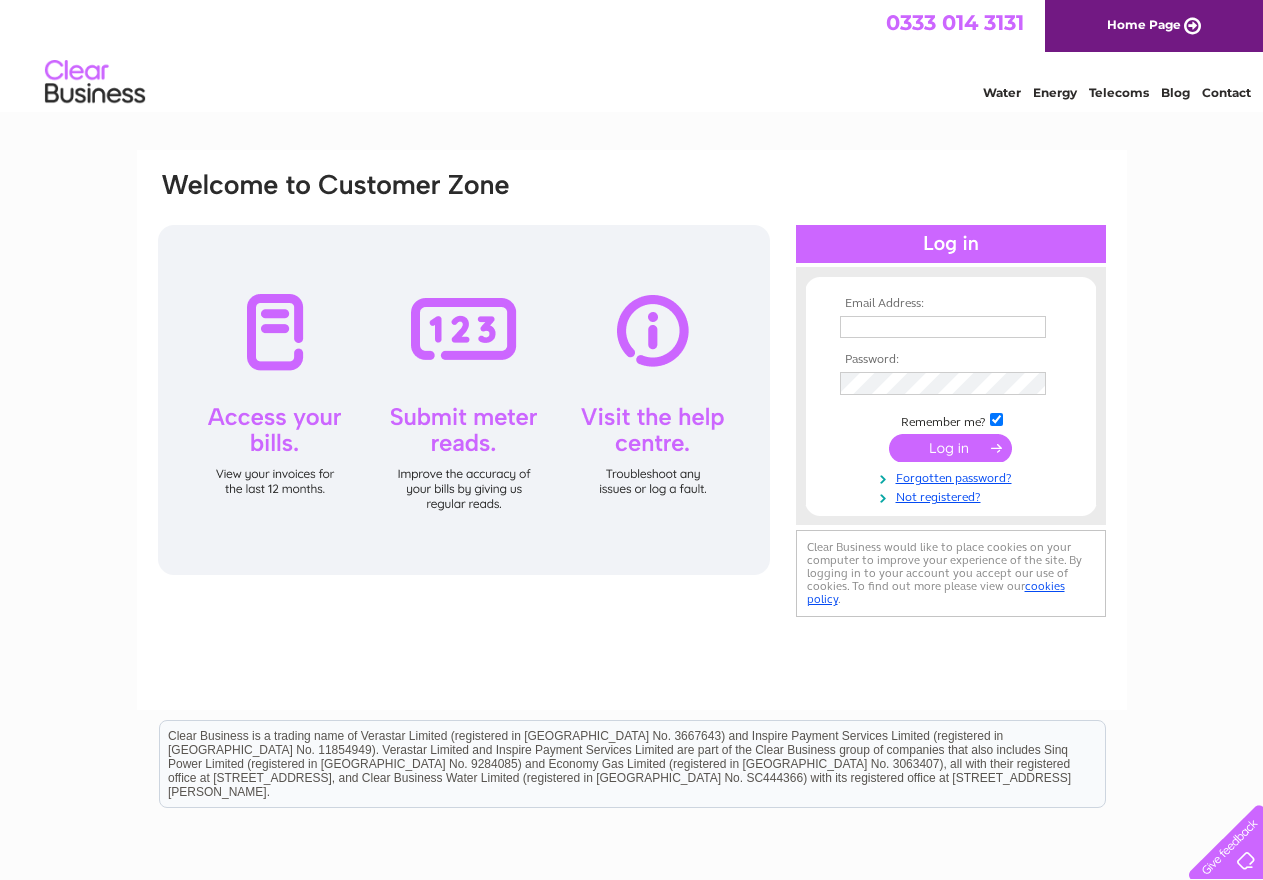 scroll, scrollTop: 0, scrollLeft: 0, axis: both 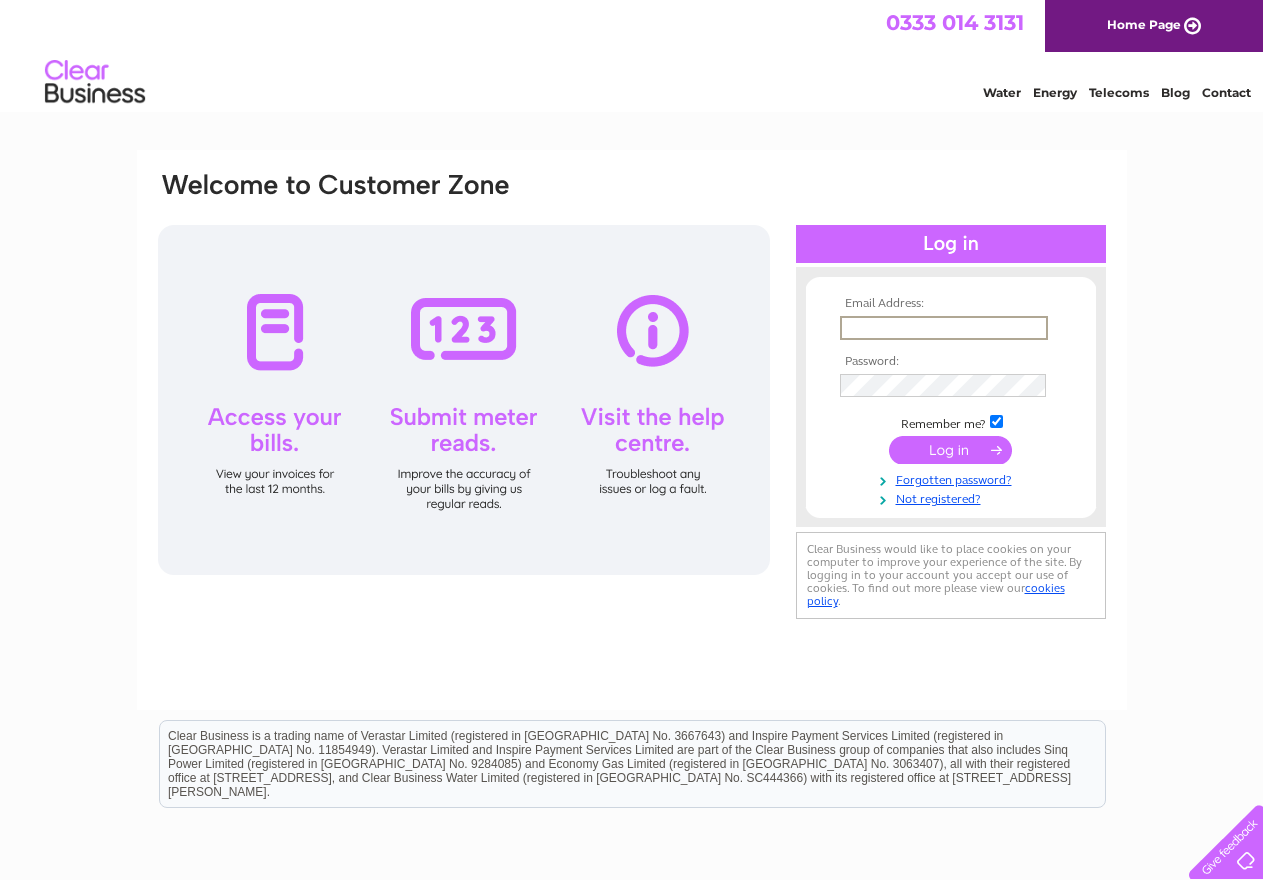click at bounding box center [944, 328] 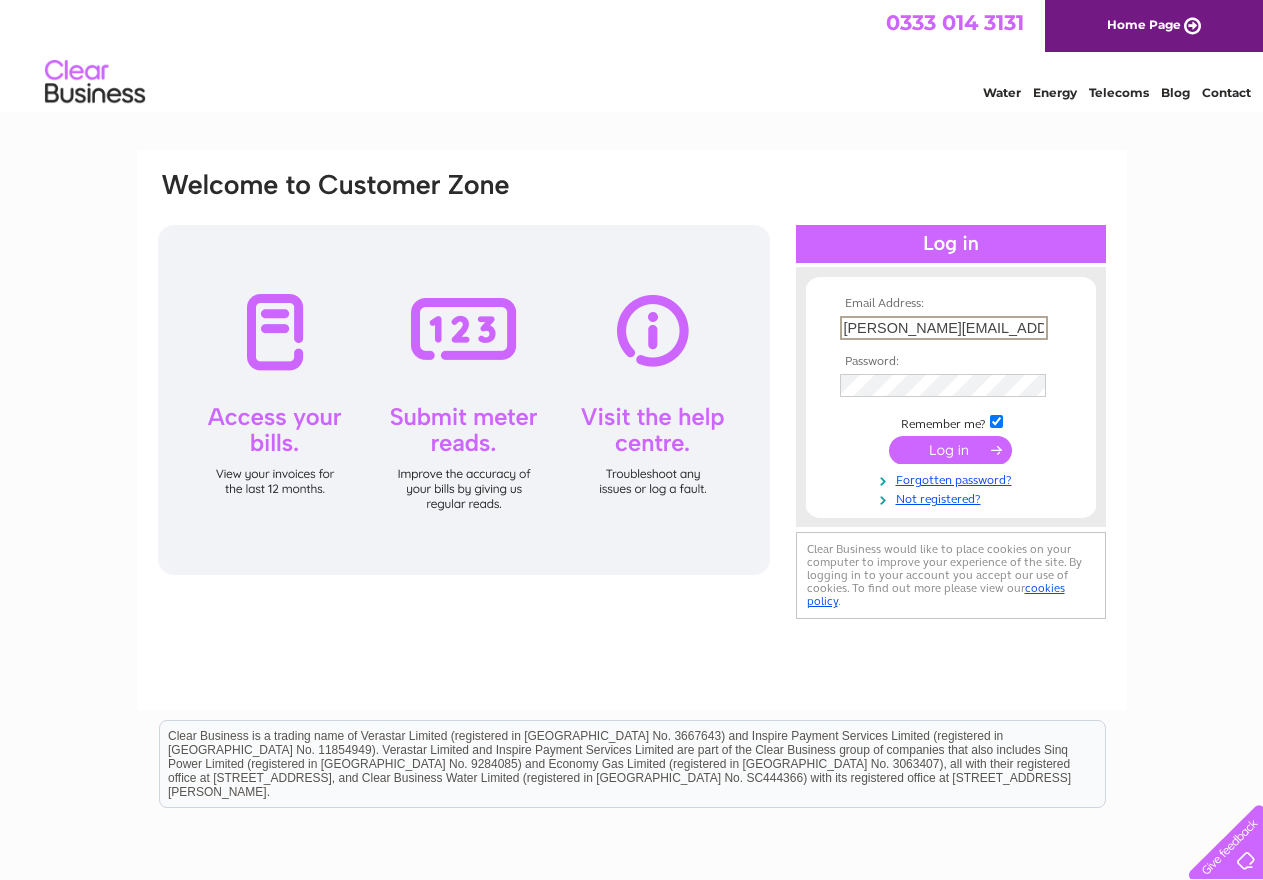 type on "[PERSON_NAME][EMAIL_ADDRESS][DOMAIN_NAME]" 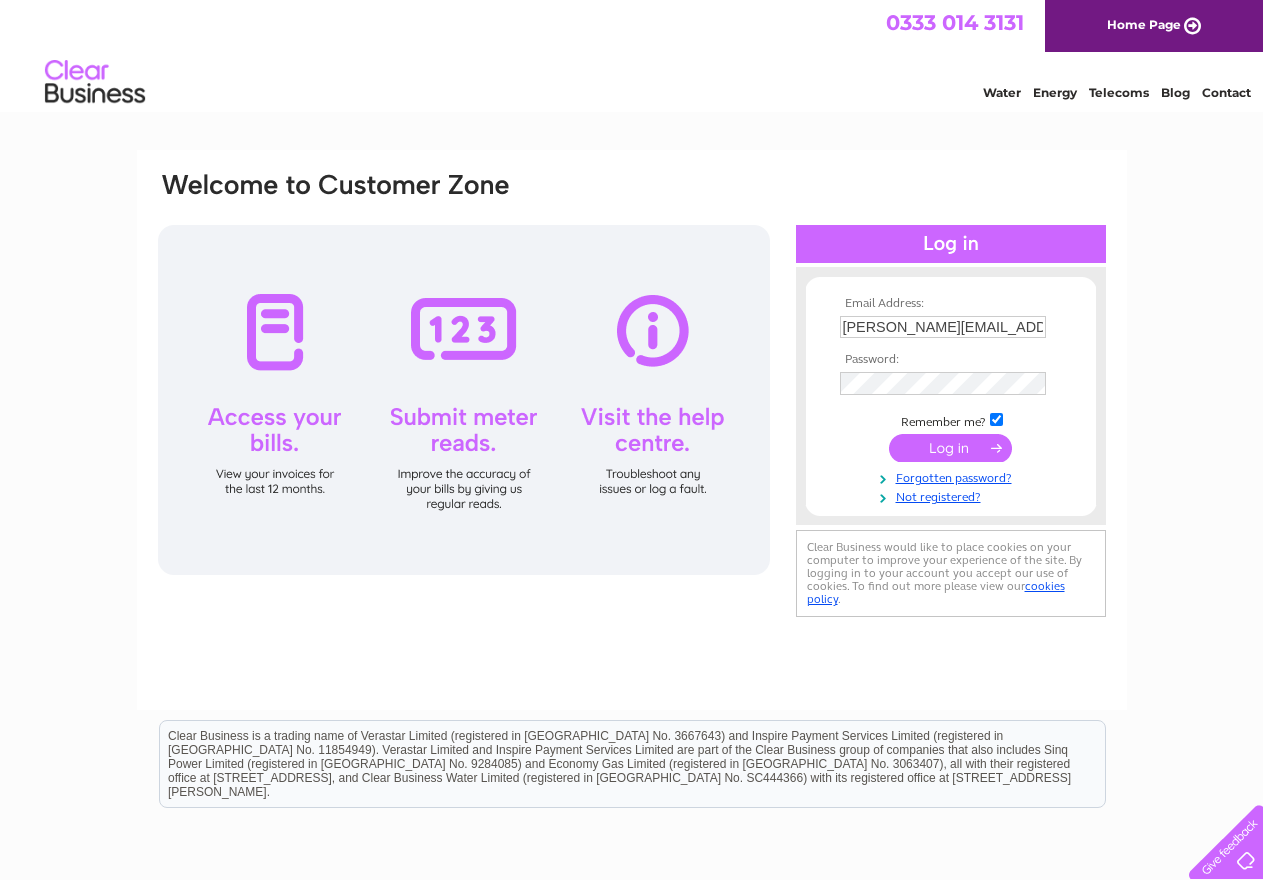 click at bounding box center [950, 448] 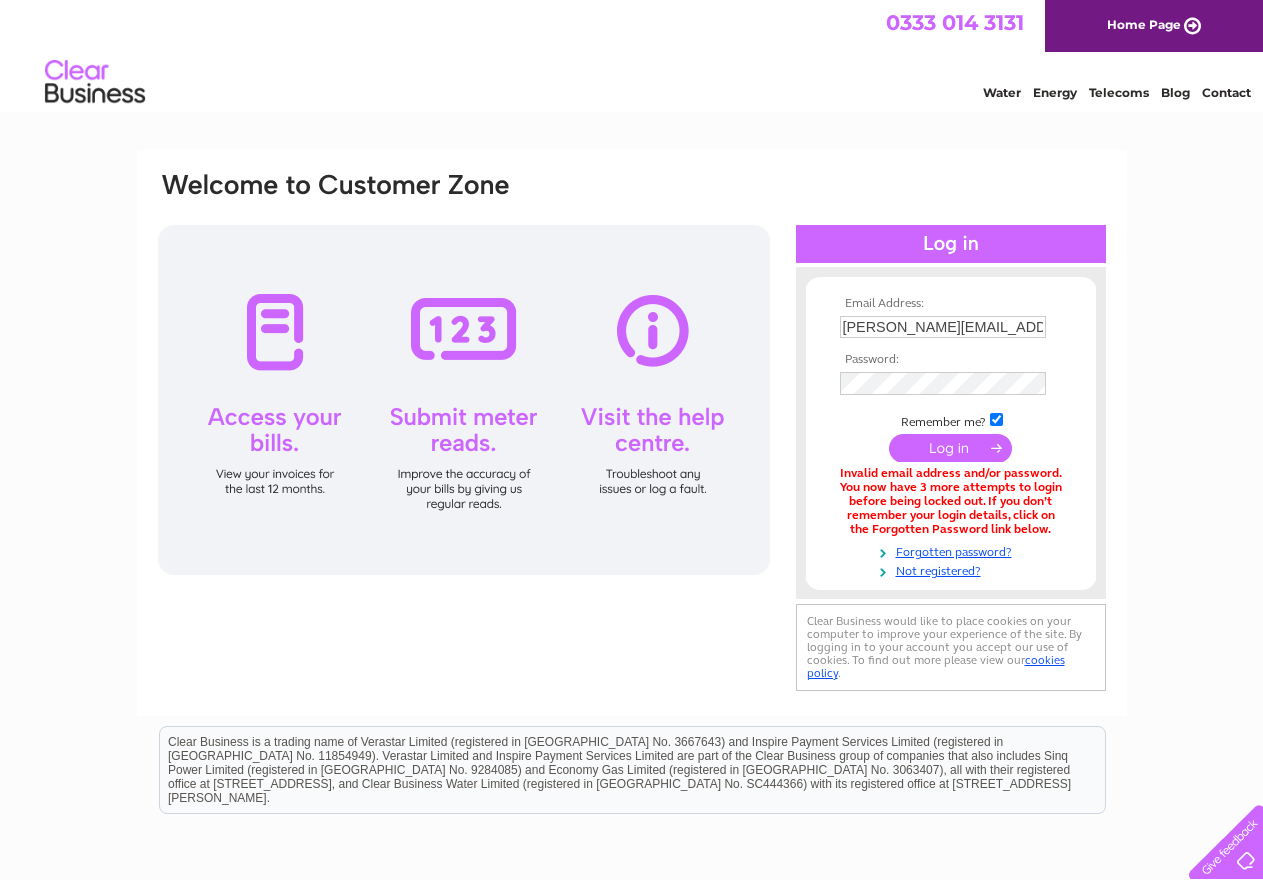 scroll, scrollTop: 0, scrollLeft: 0, axis: both 